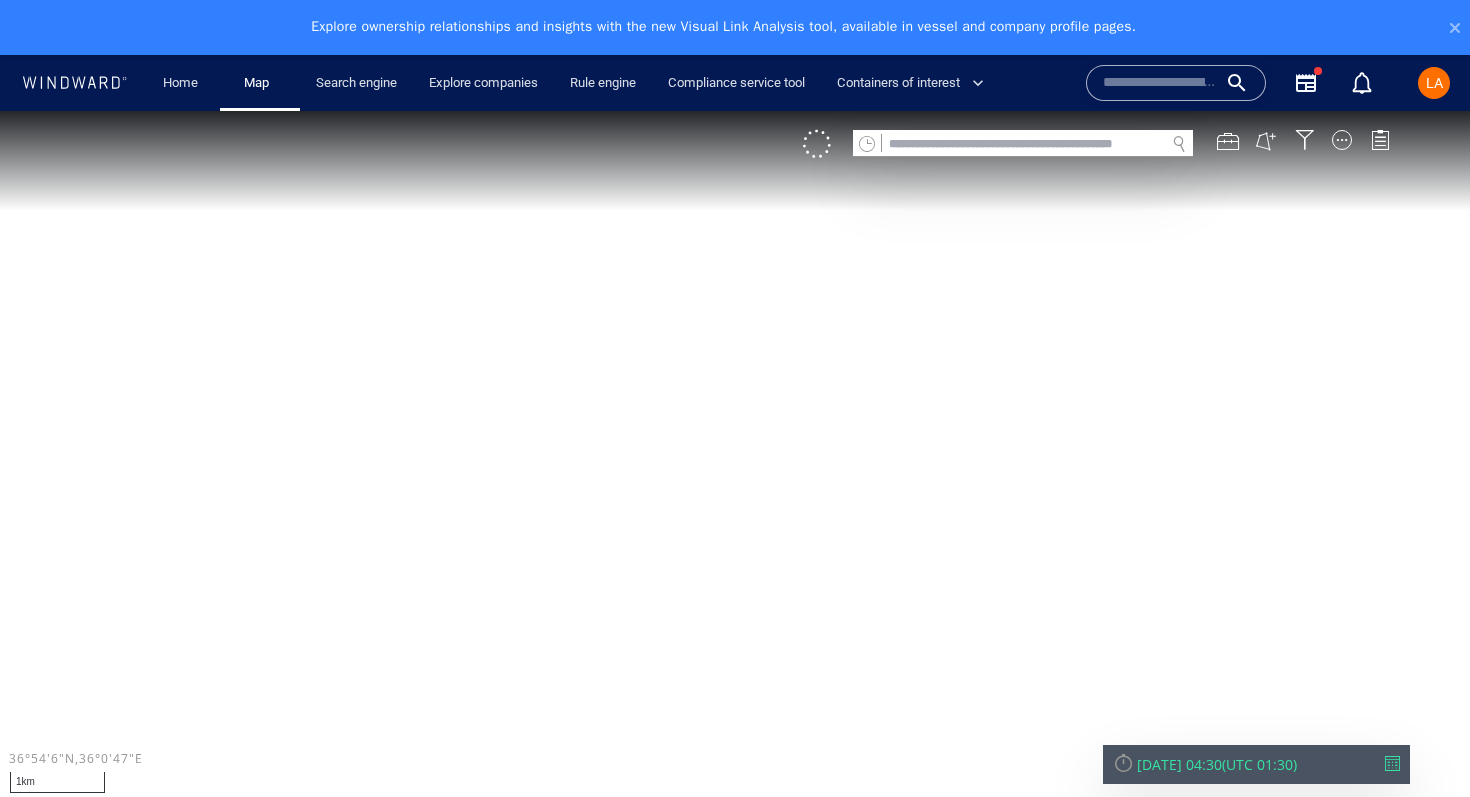 scroll, scrollTop: 0, scrollLeft: 0, axis: both 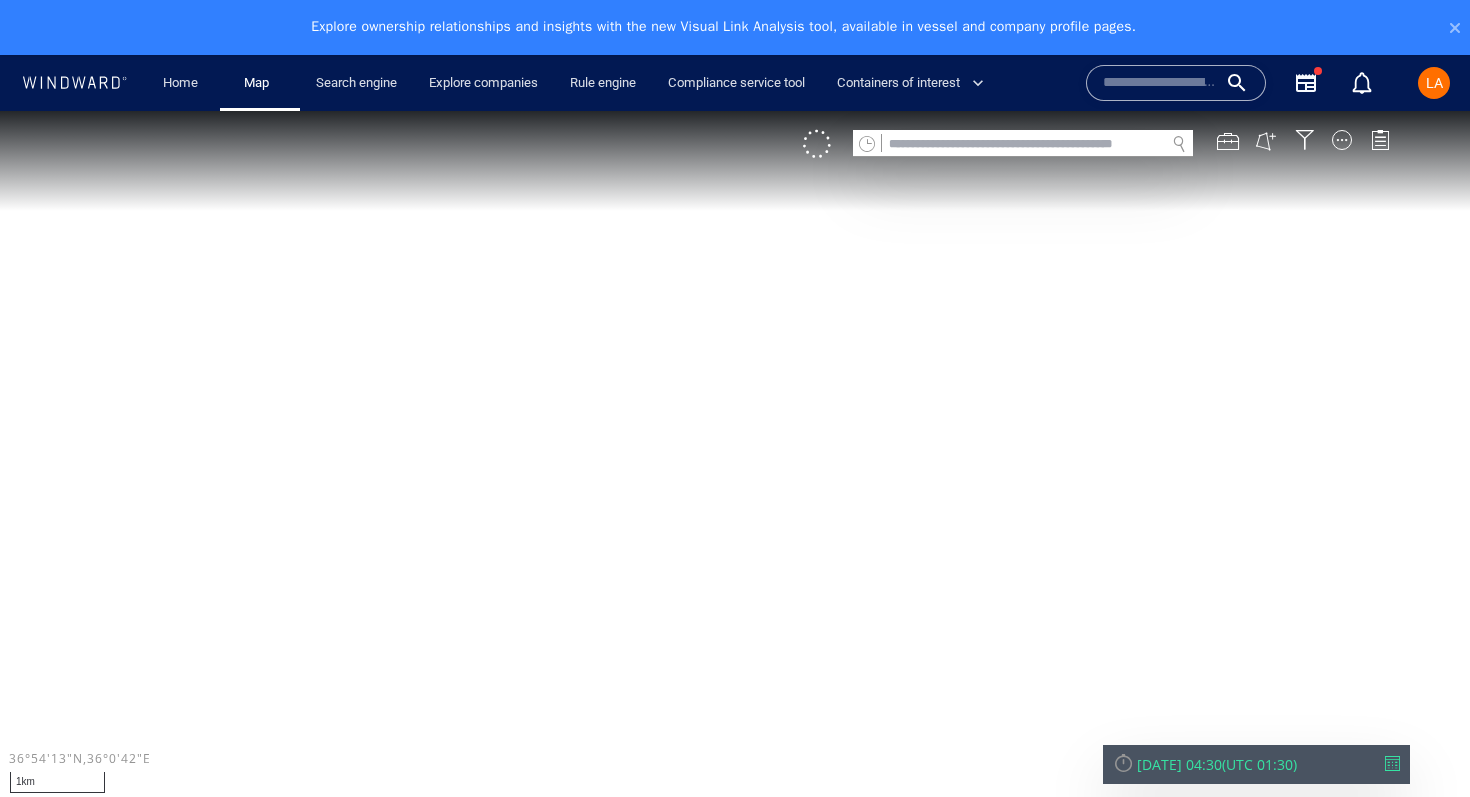 click 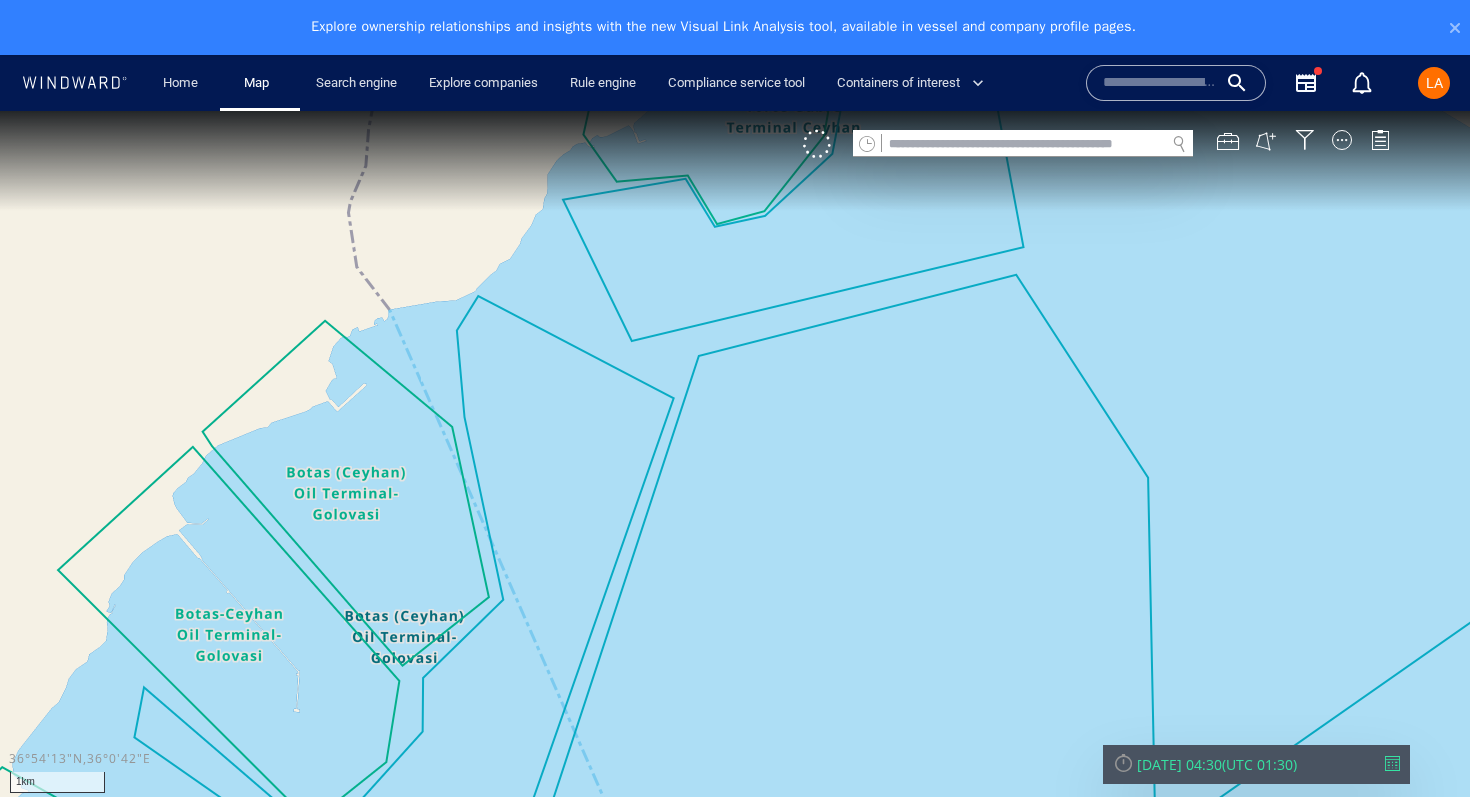 paste on "*******" 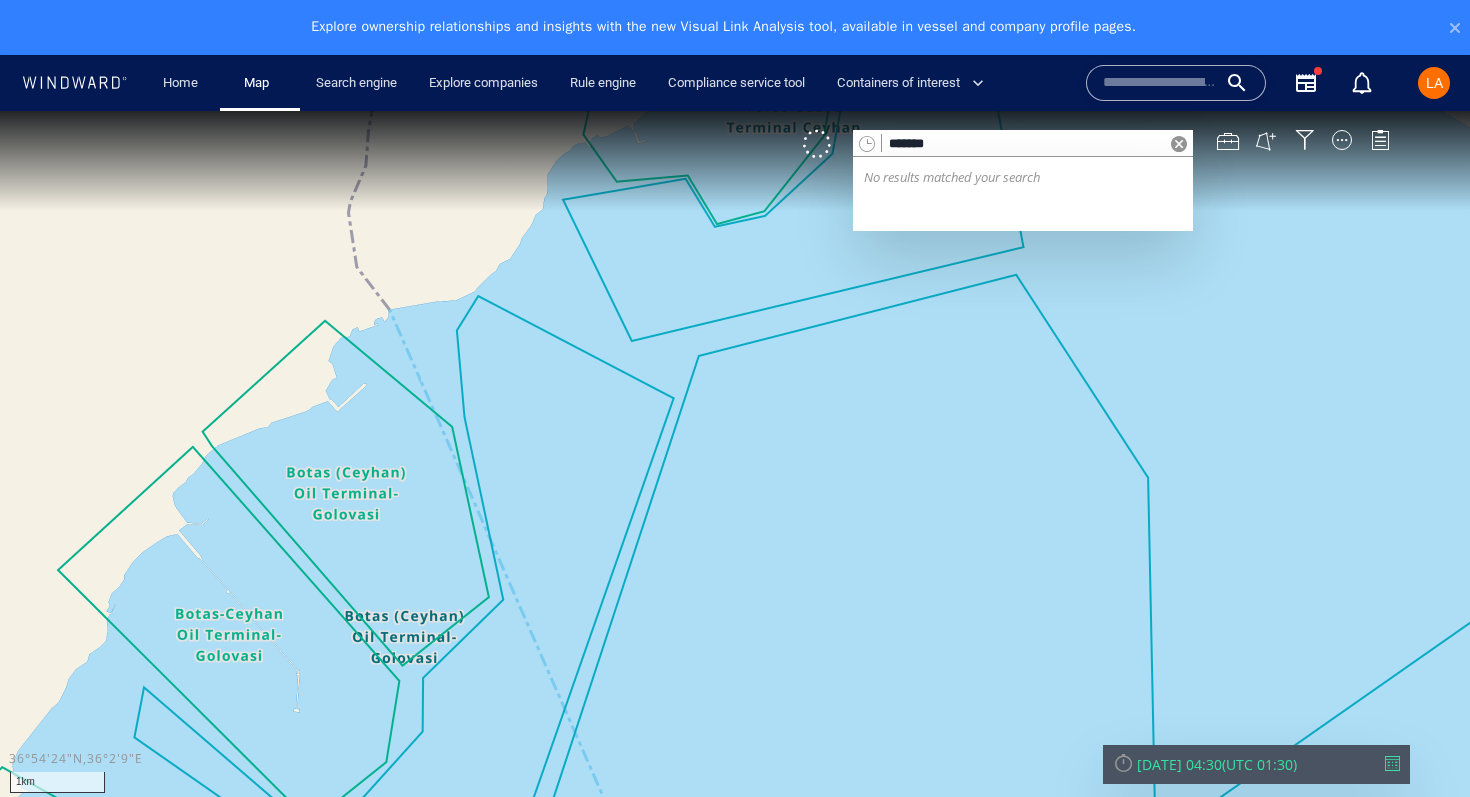 type on "*******" 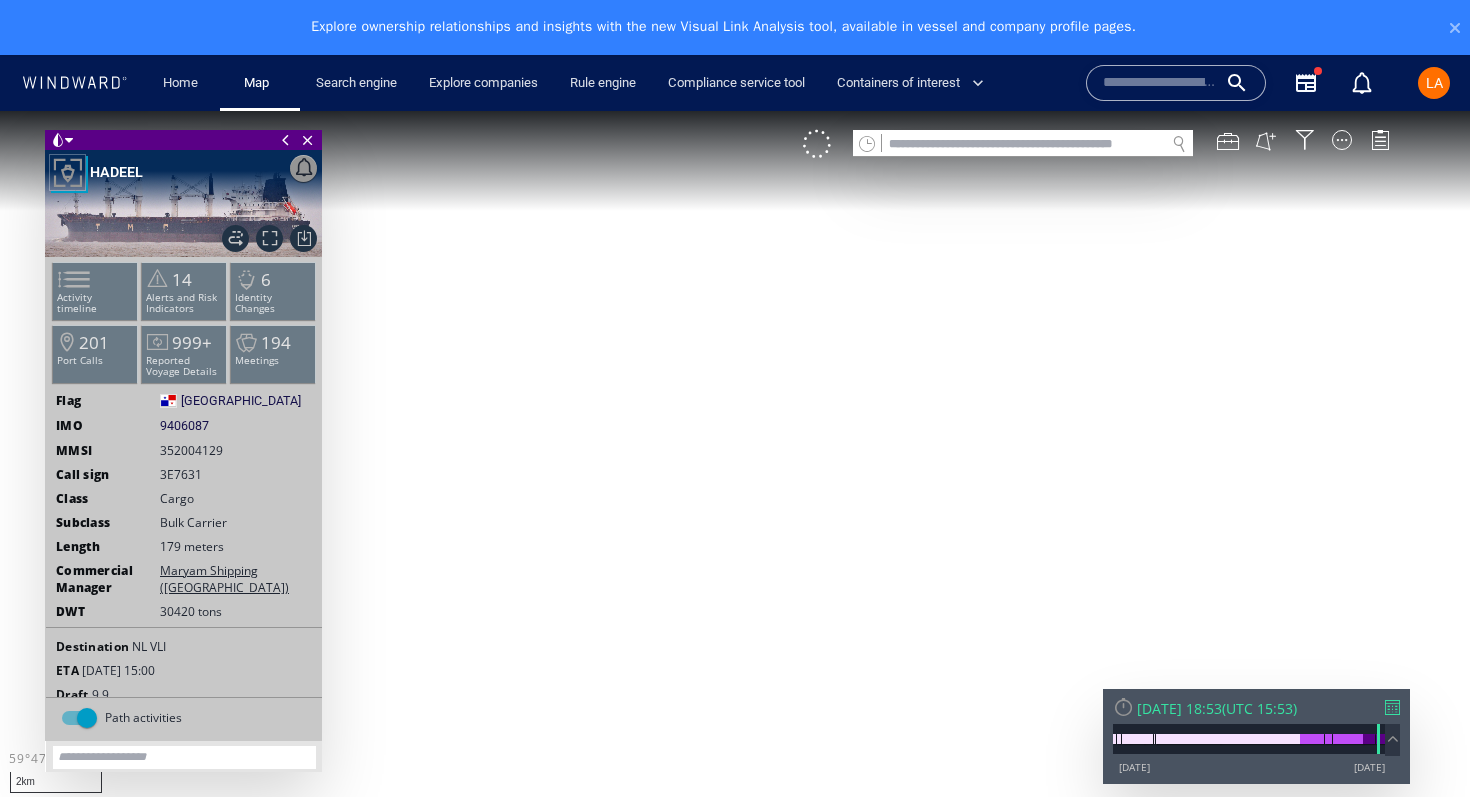 scroll, scrollTop: 0, scrollLeft: 0, axis: both 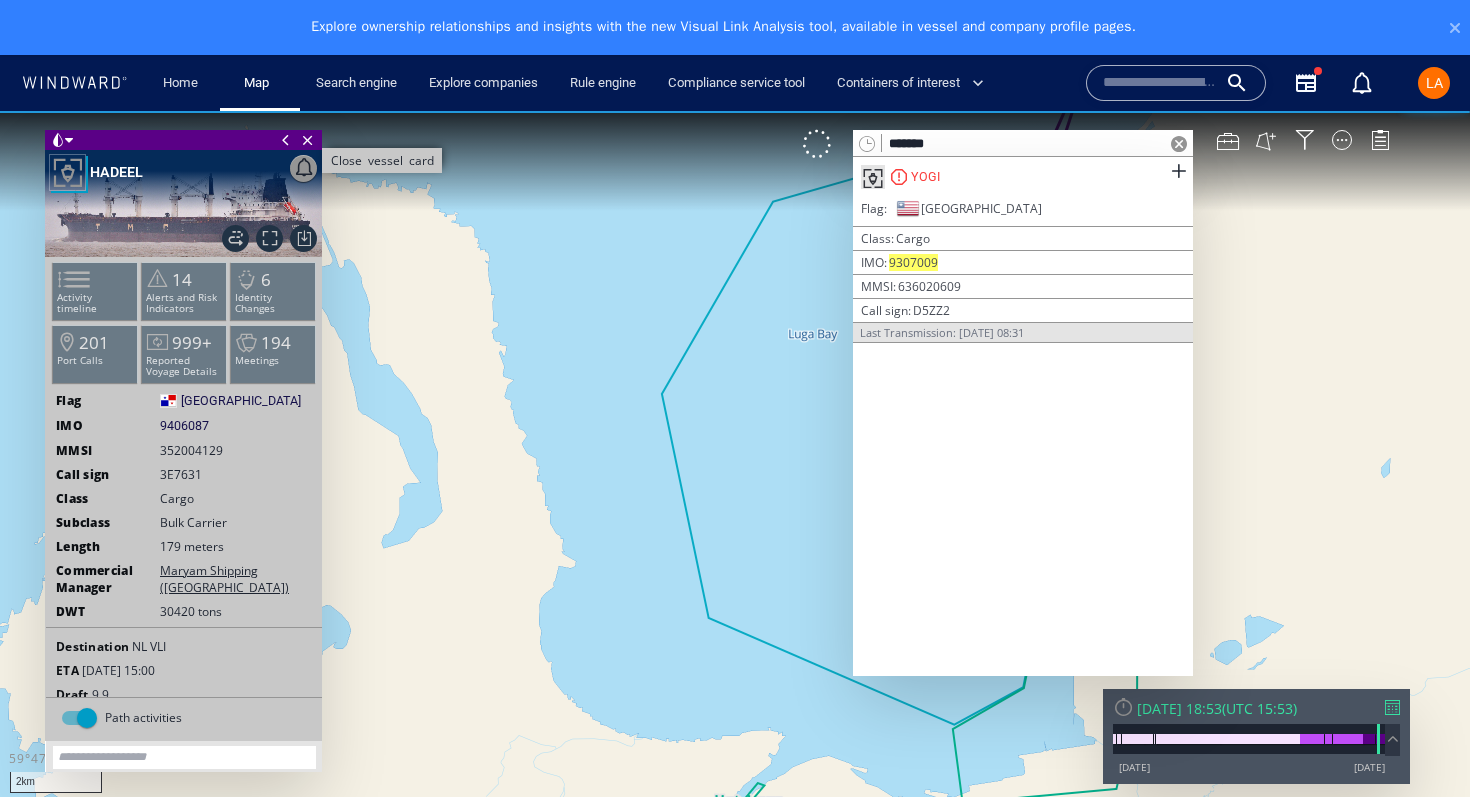 type on "*******" 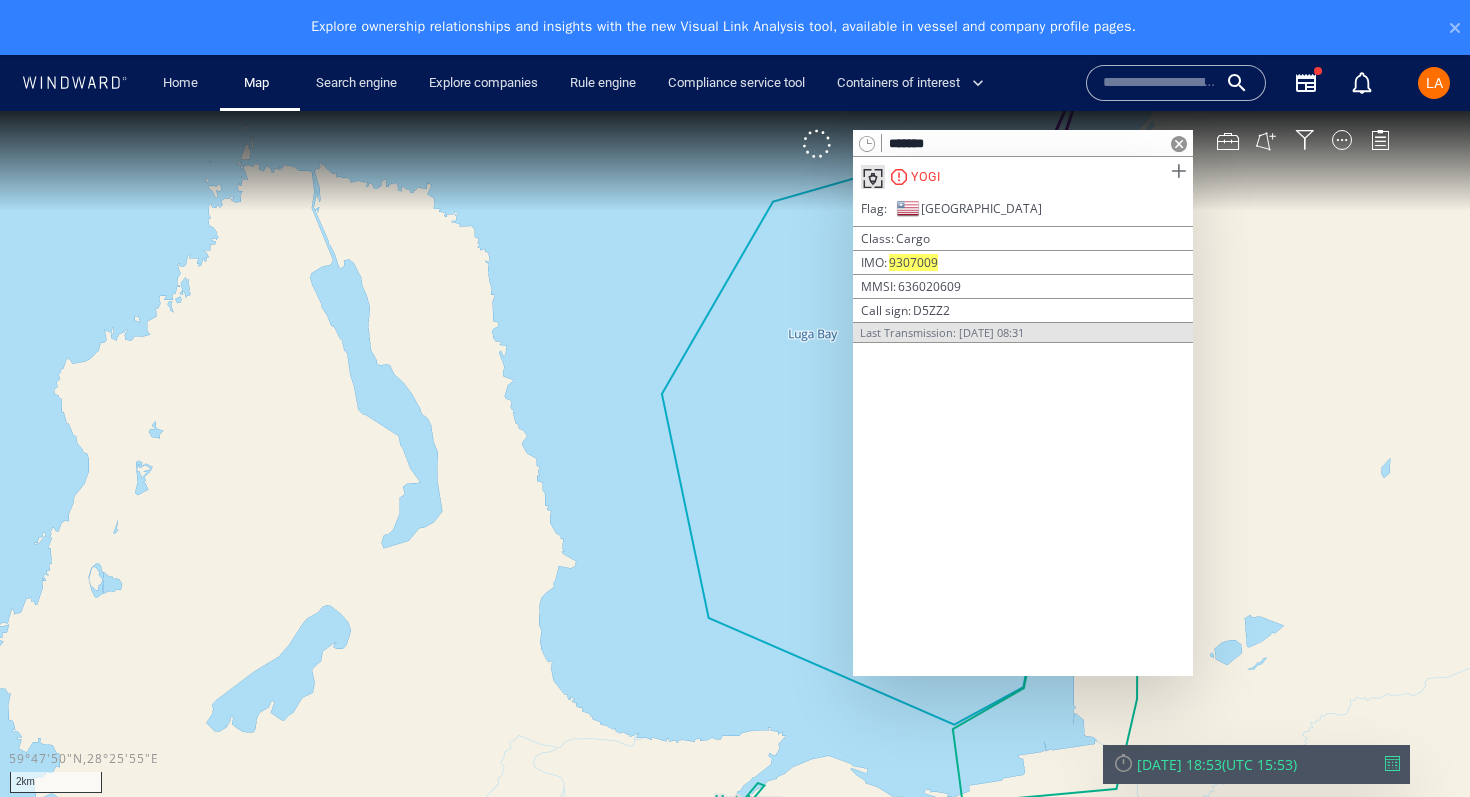 click at bounding box center [1178, 171] 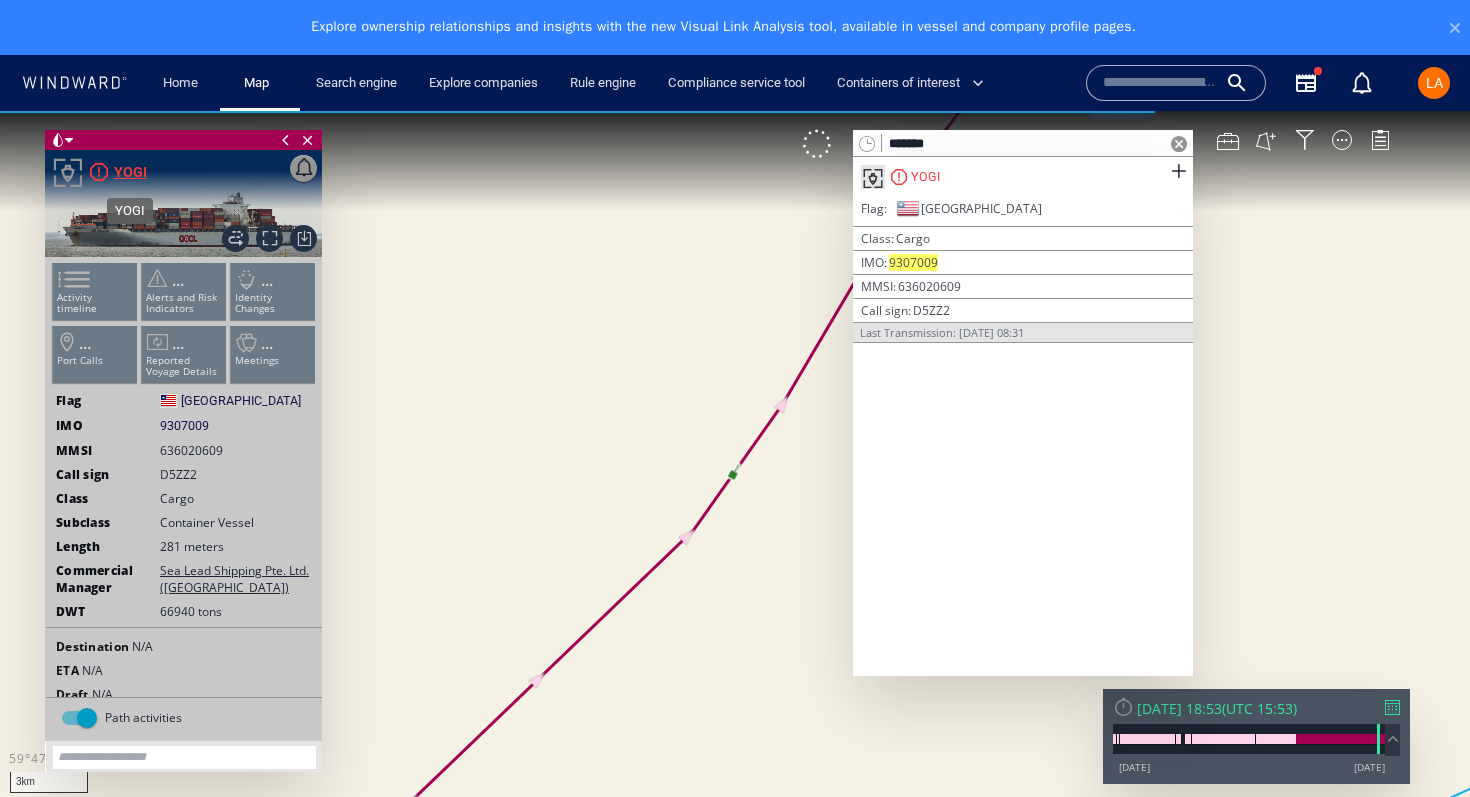click on "YOGI" at bounding box center [130, 172] 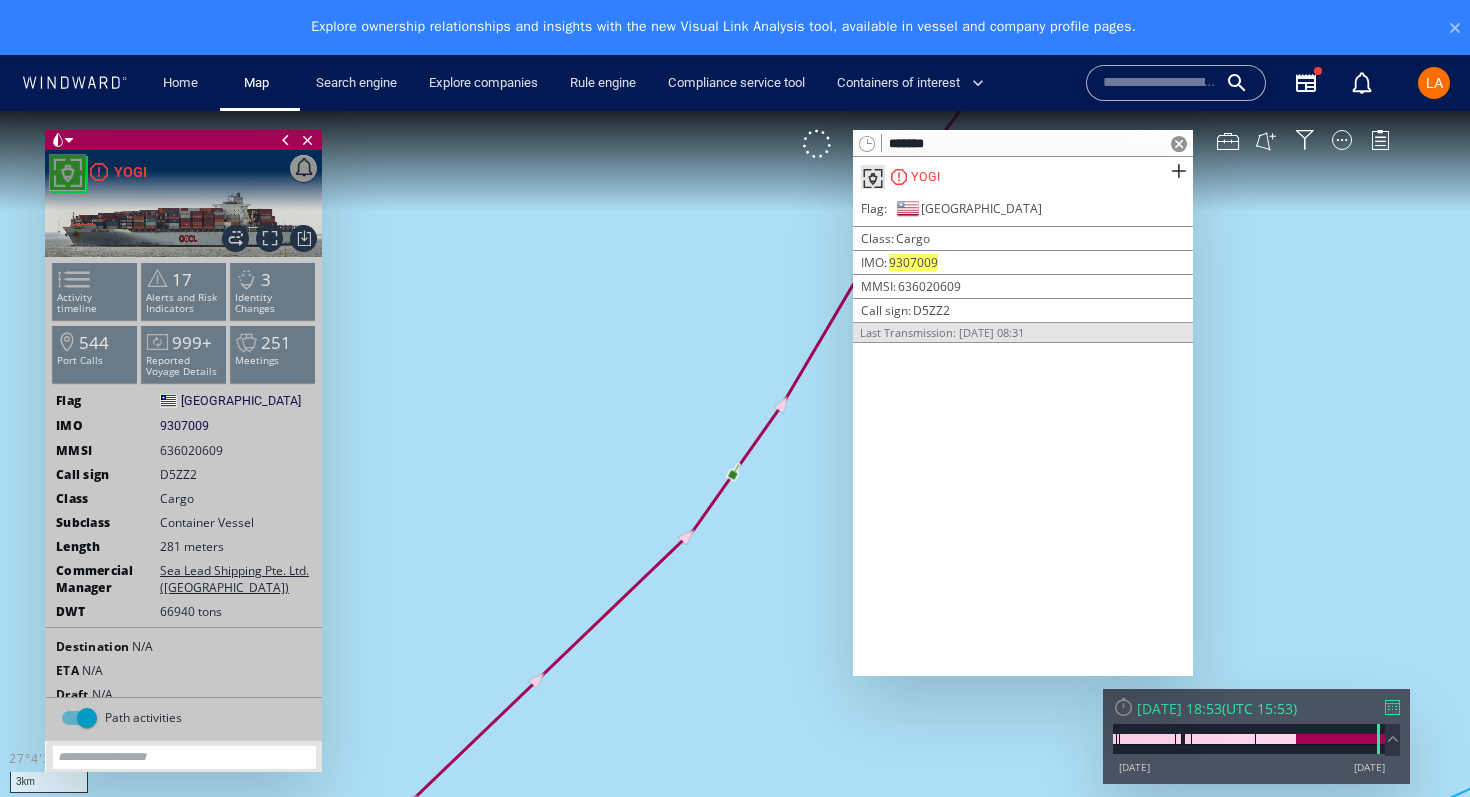 click at bounding box center (1179, 144) 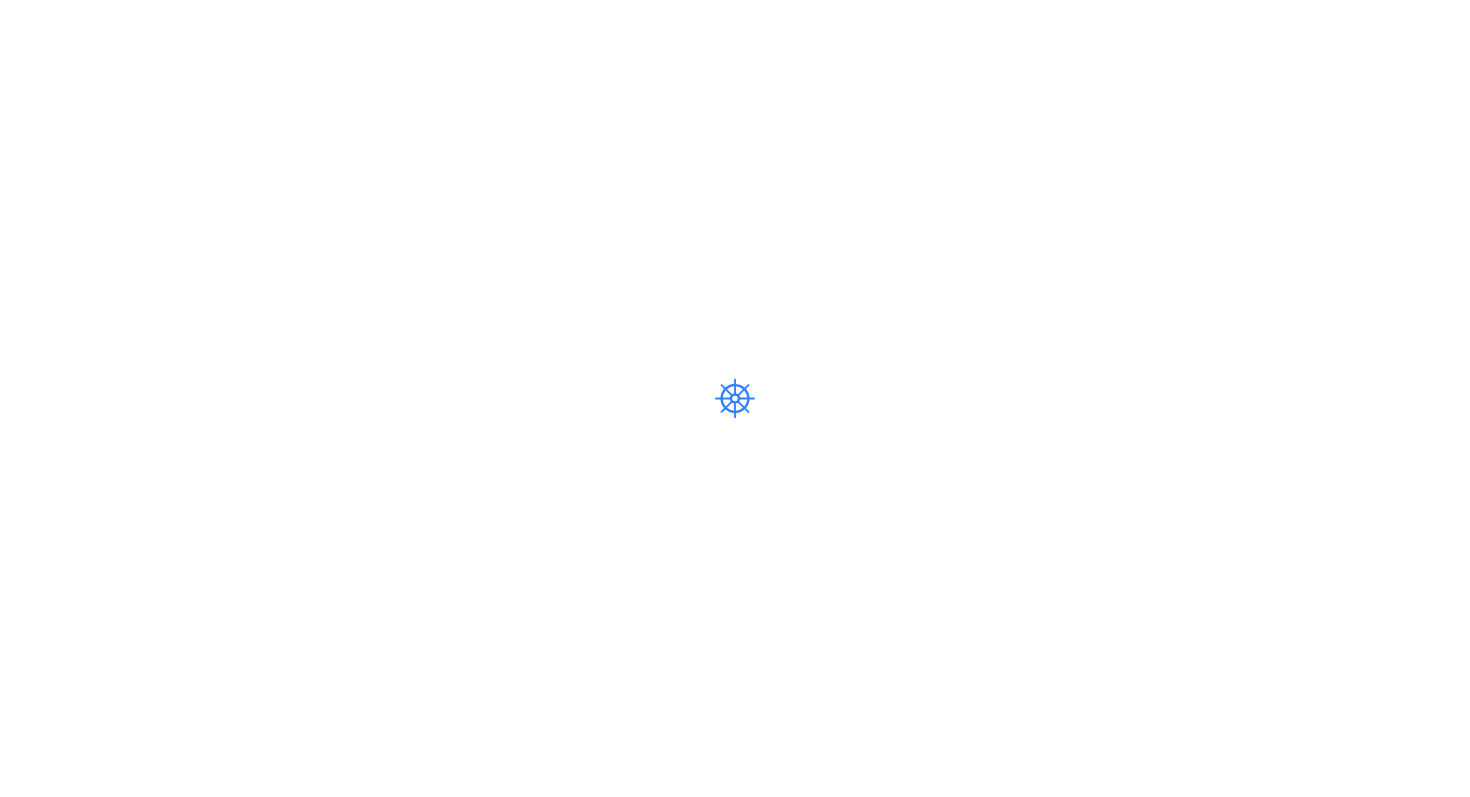 scroll, scrollTop: 0, scrollLeft: 0, axis: both 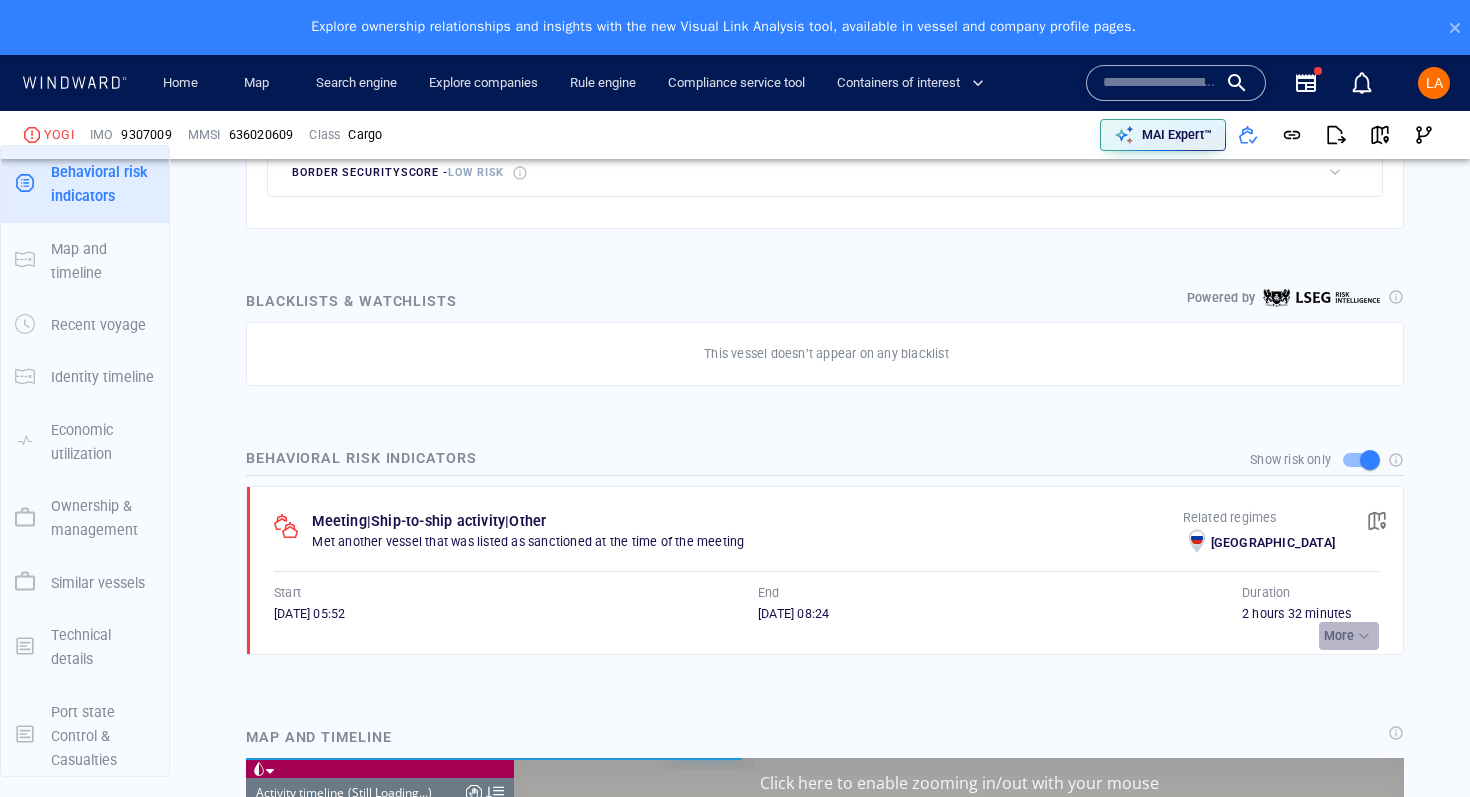 click on "More" at bounding box center (1349, 636) 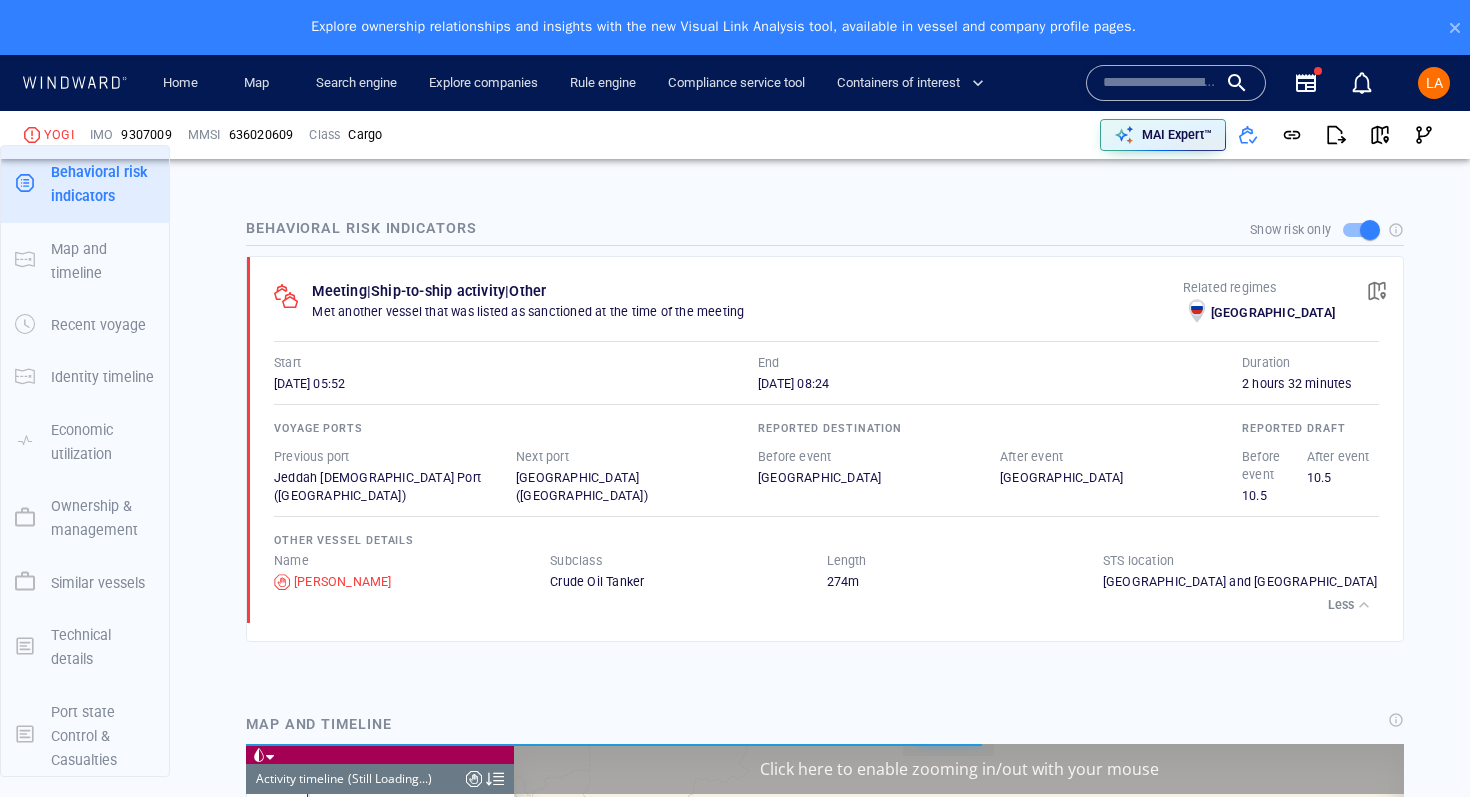 scroll, scrollTop: 14358, scrollLeft: 0, axis: vertical 